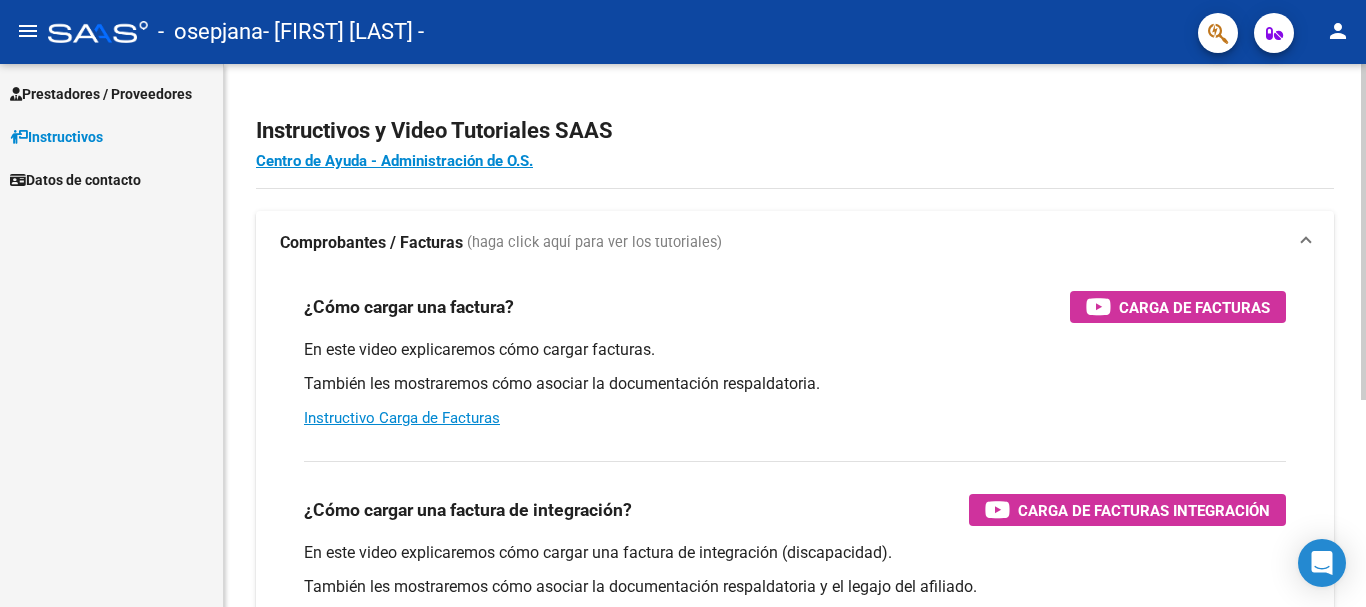 scroll, scrollTop: 0, scrollLeft: 0, axis: both 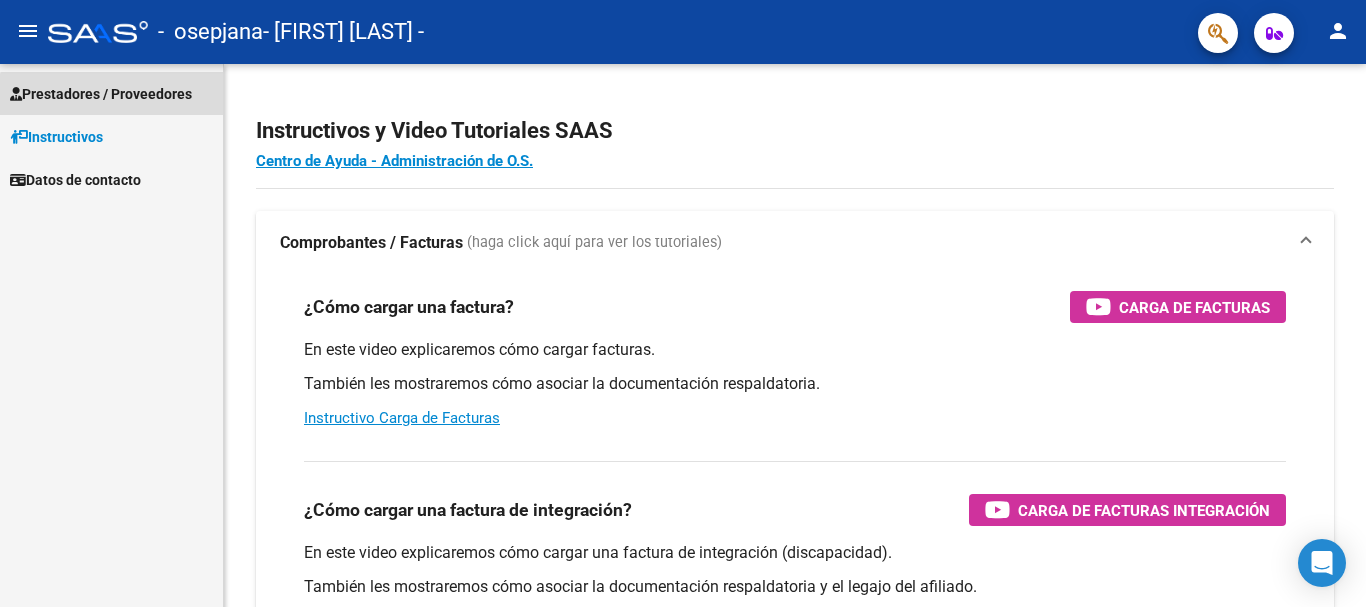 click on "Prestadores / Proveedores" at bounding box center (101, 94) 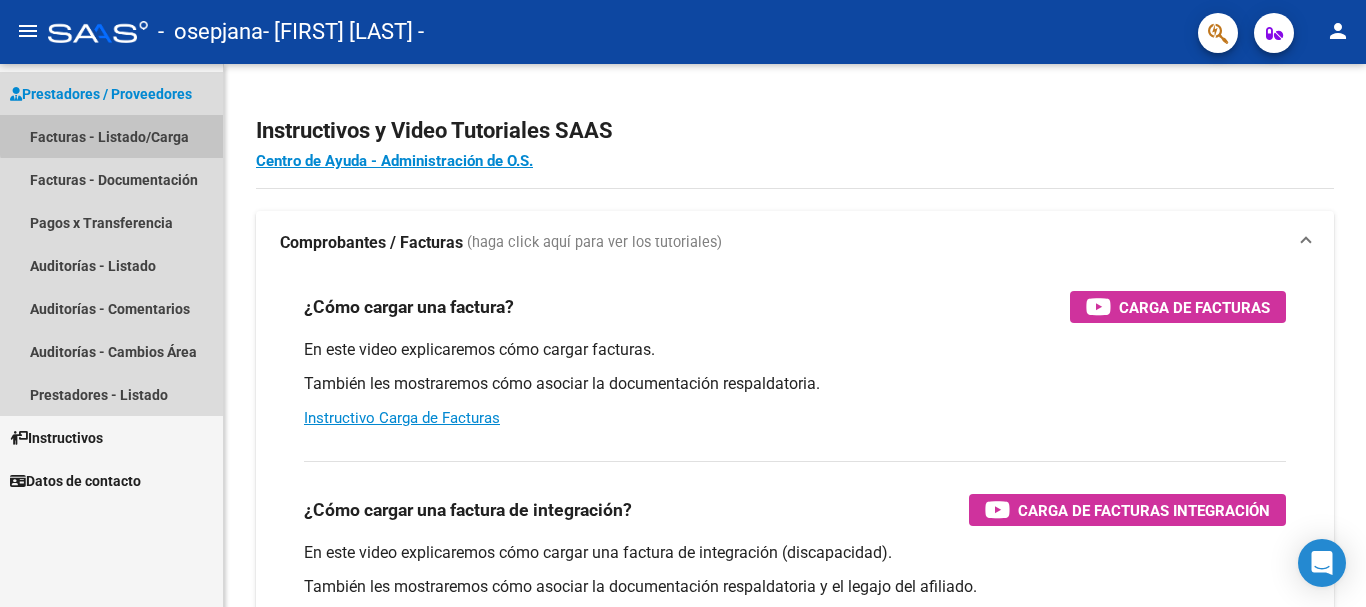 click on "Facturas - Listado/Carga" at bounding box center (111, 136) 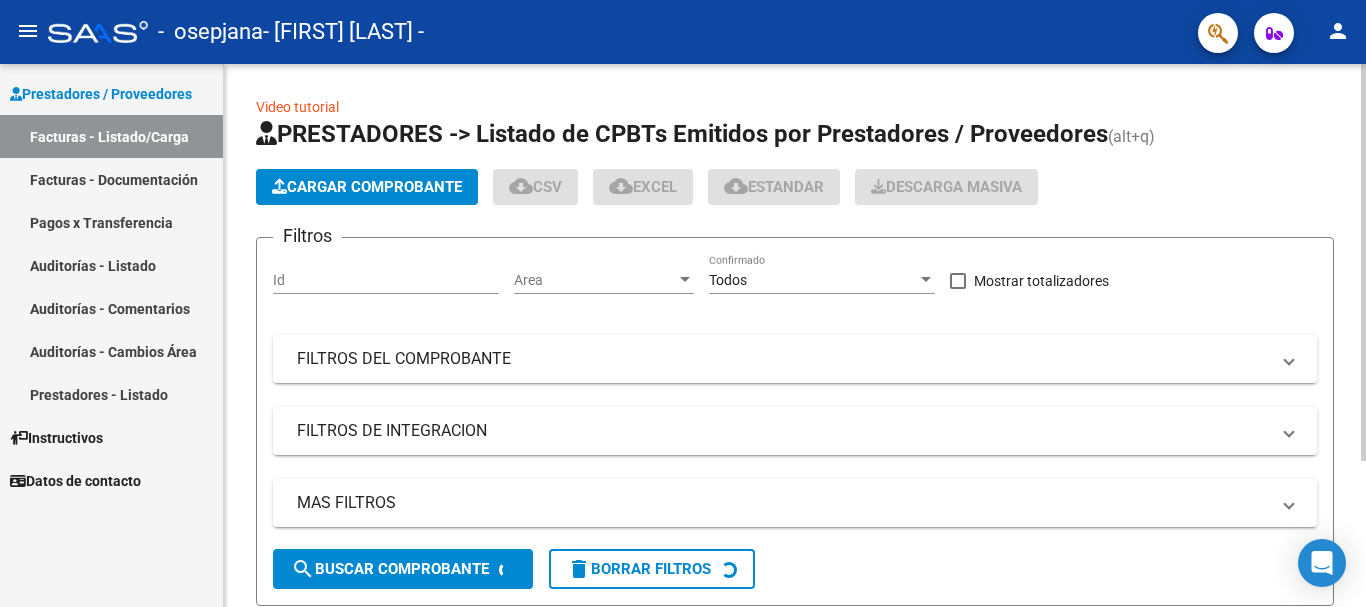 click on "Cargar Comprobante" 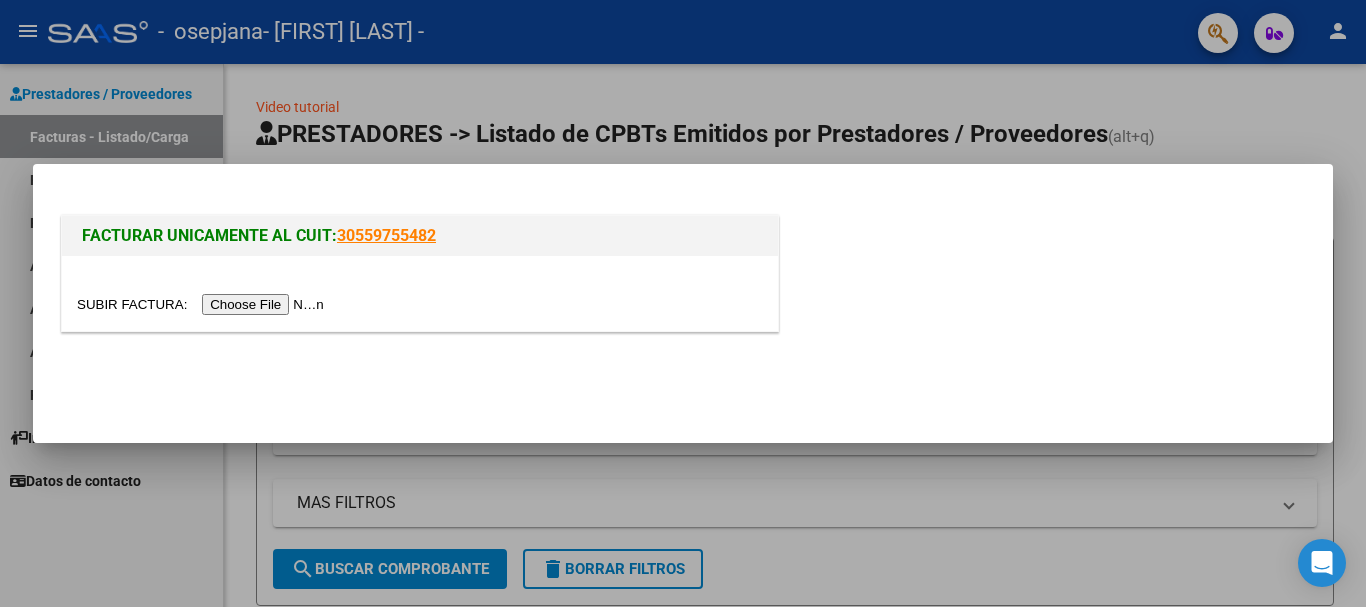 click at bounding box center (203, 304) 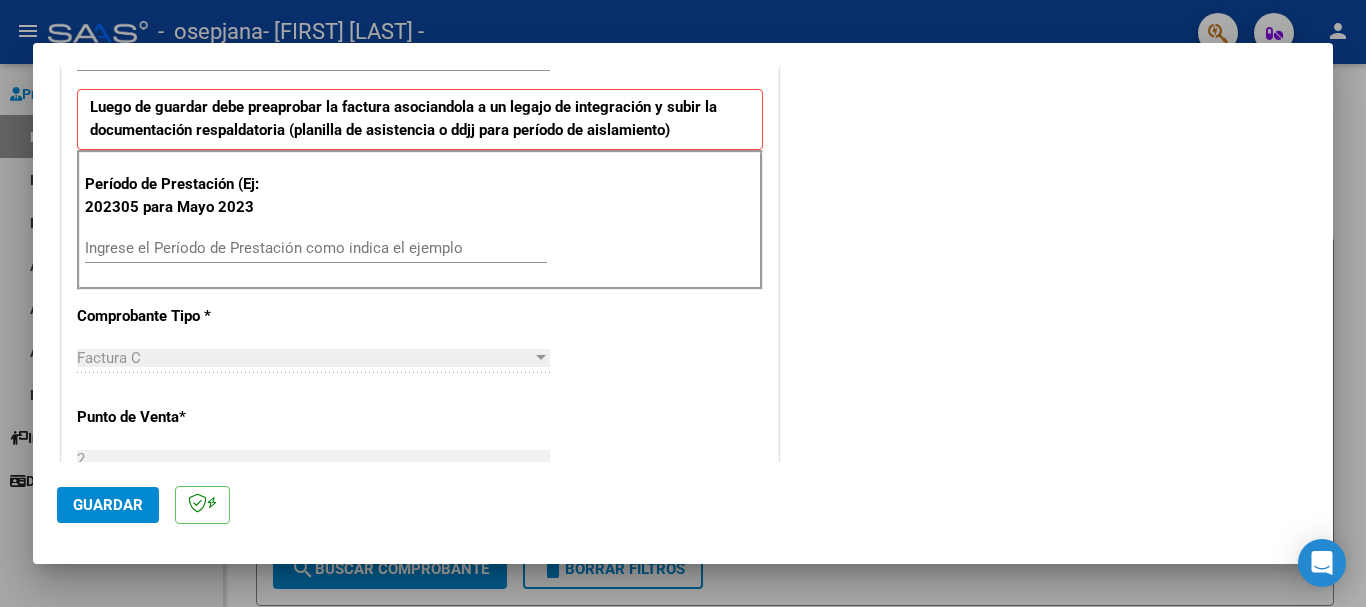 scroll, scrollTop: 500, scrollLeft: 0, axis: vertical 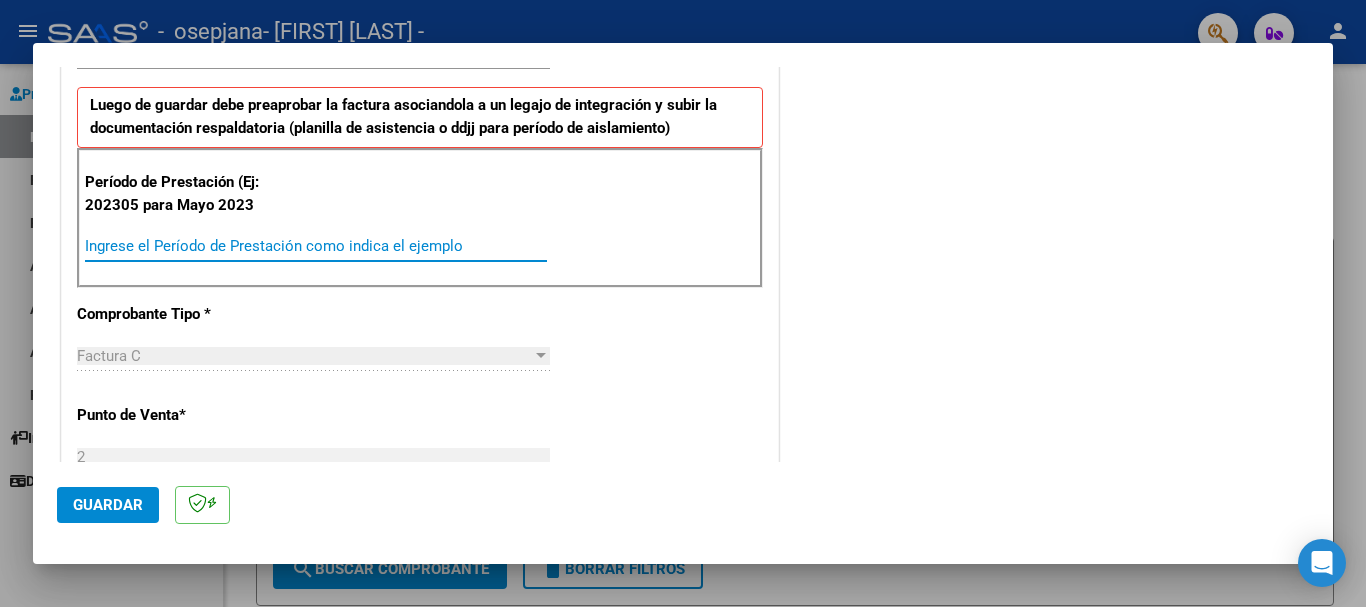 click on "Ingrese el Período de Prestación como indica el ejemplo" at bounding box center (316, 246) 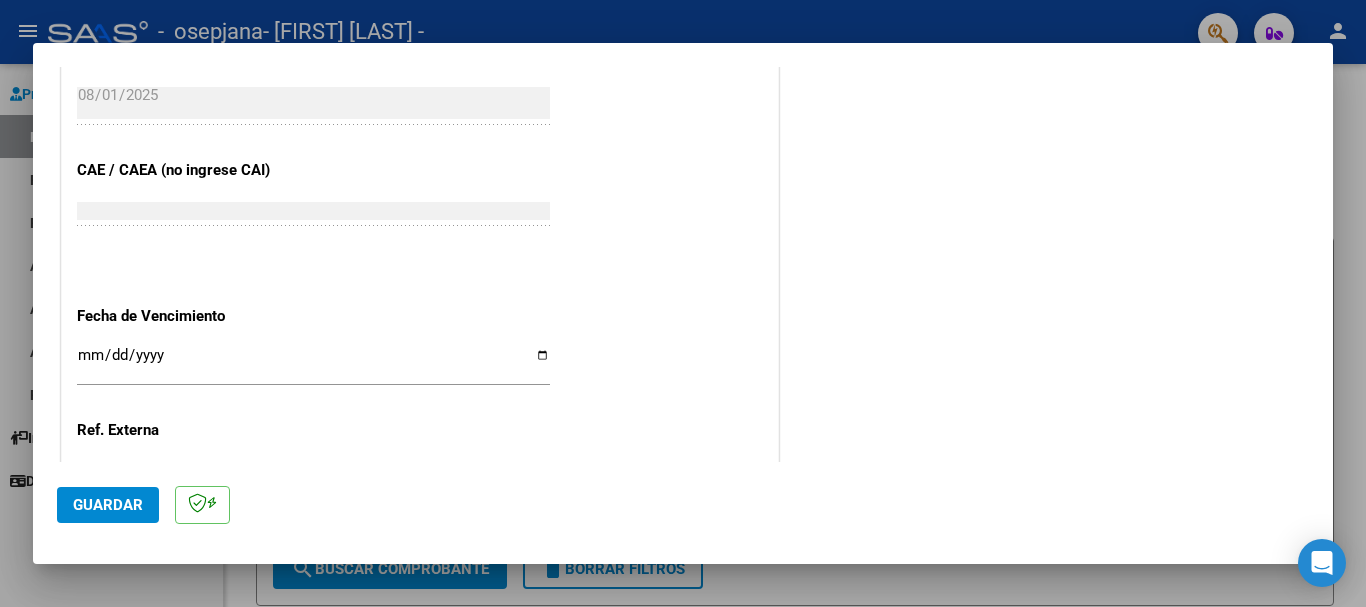 scroll, scrollTop: 1200, scrollLeft: 0, axis: vertical 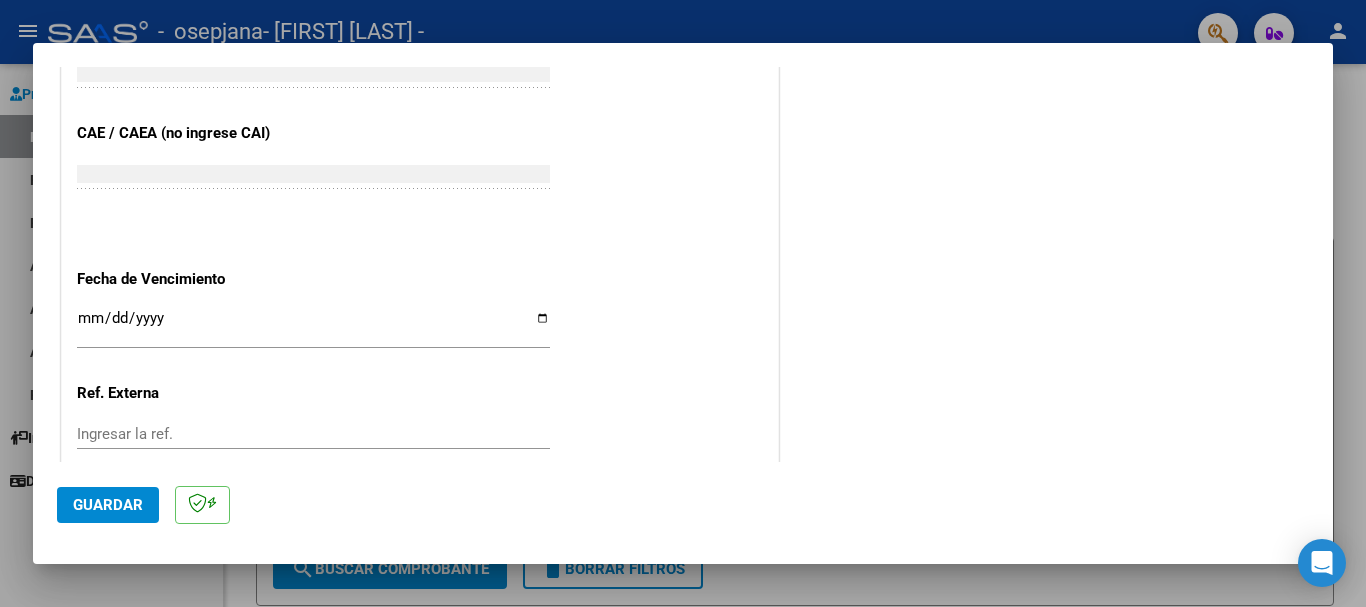 type on "202507" 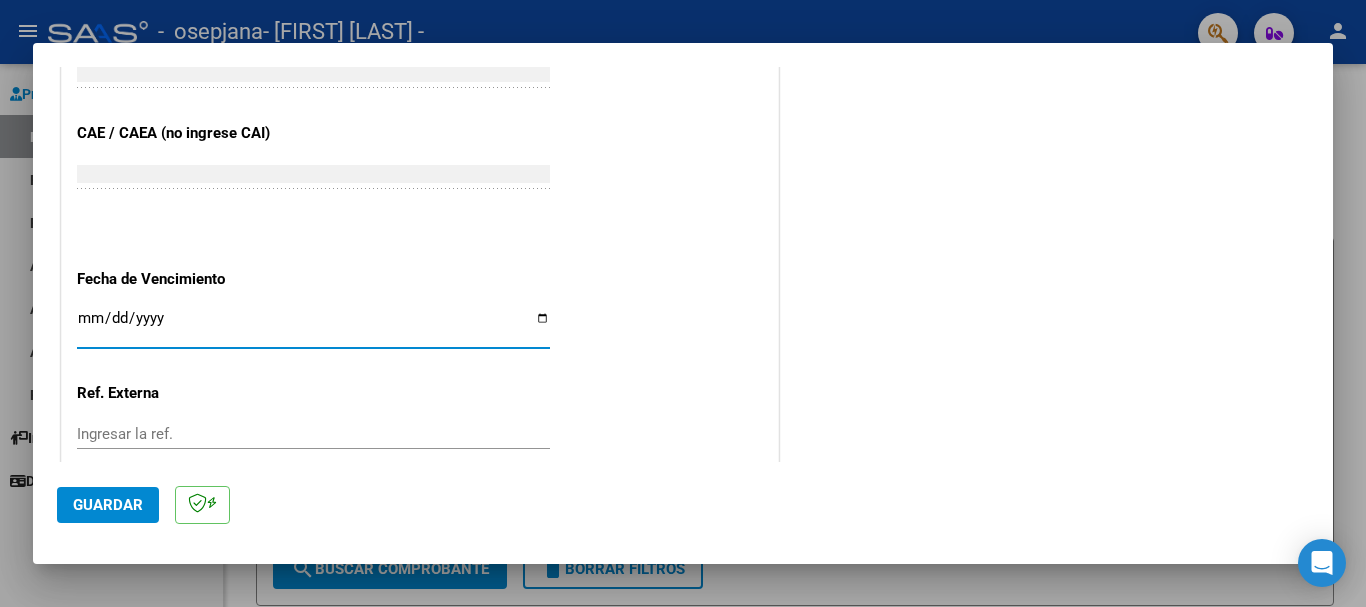 click on "Ingresar la fecha" at bounding box center (313, 326) 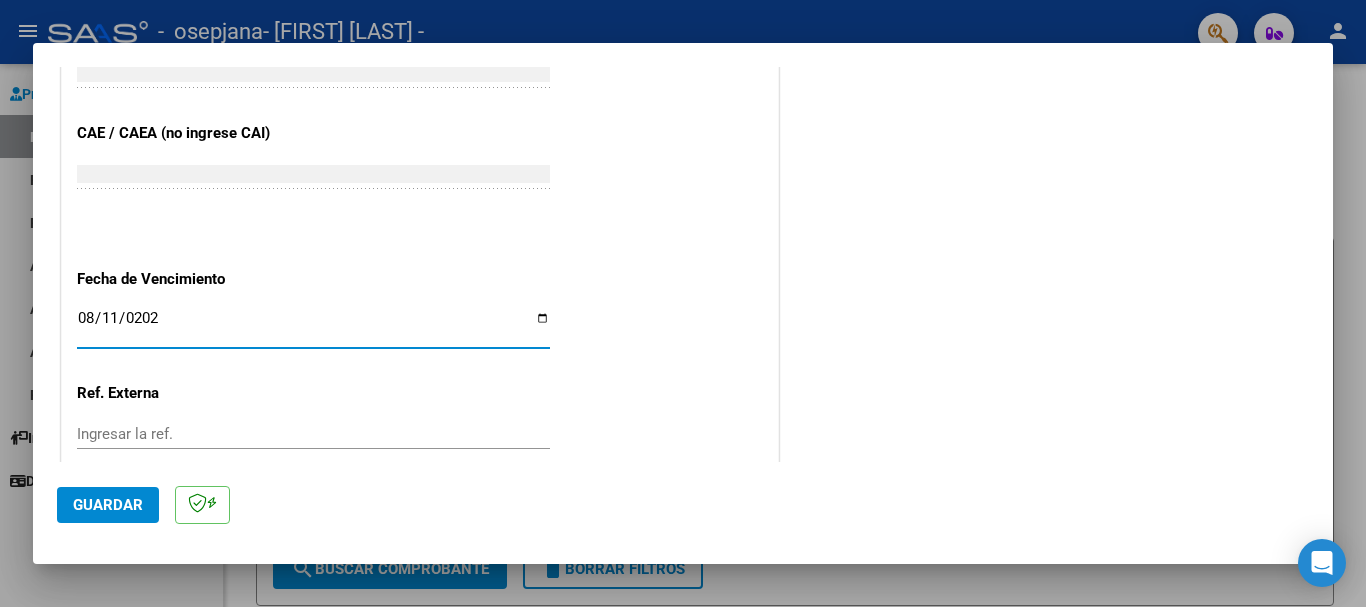 type on "2025-08-11" 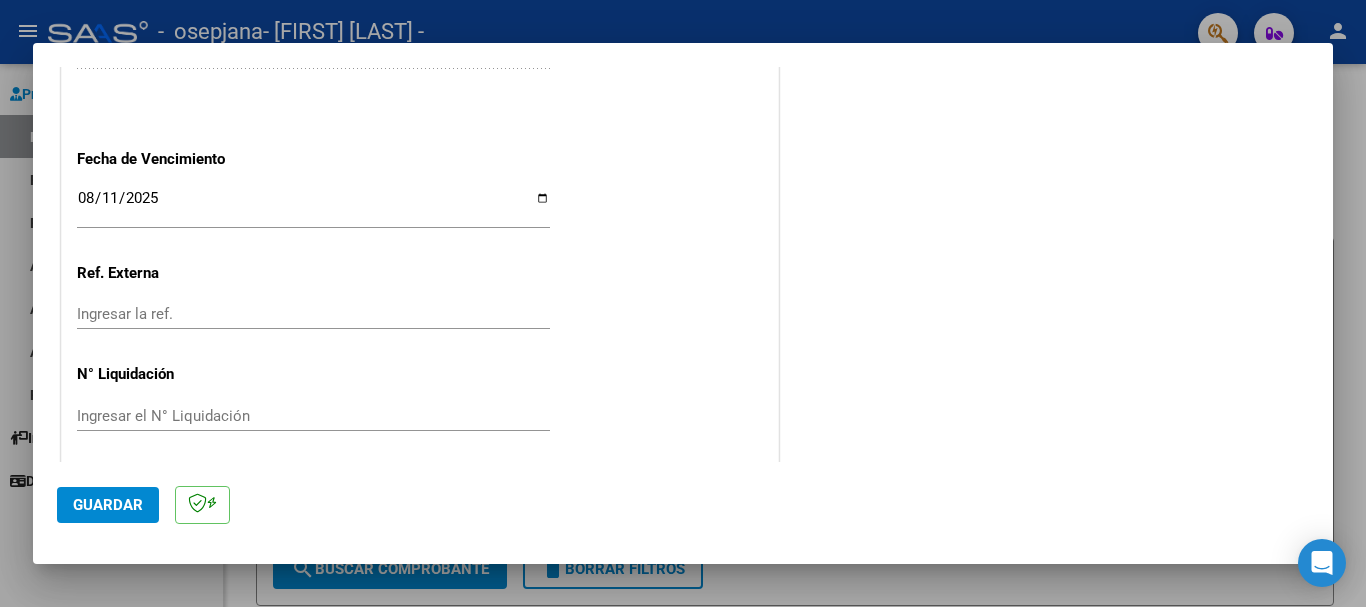 scroll, scrollTop: 1327, scrollLeft: 0, axis: vertical 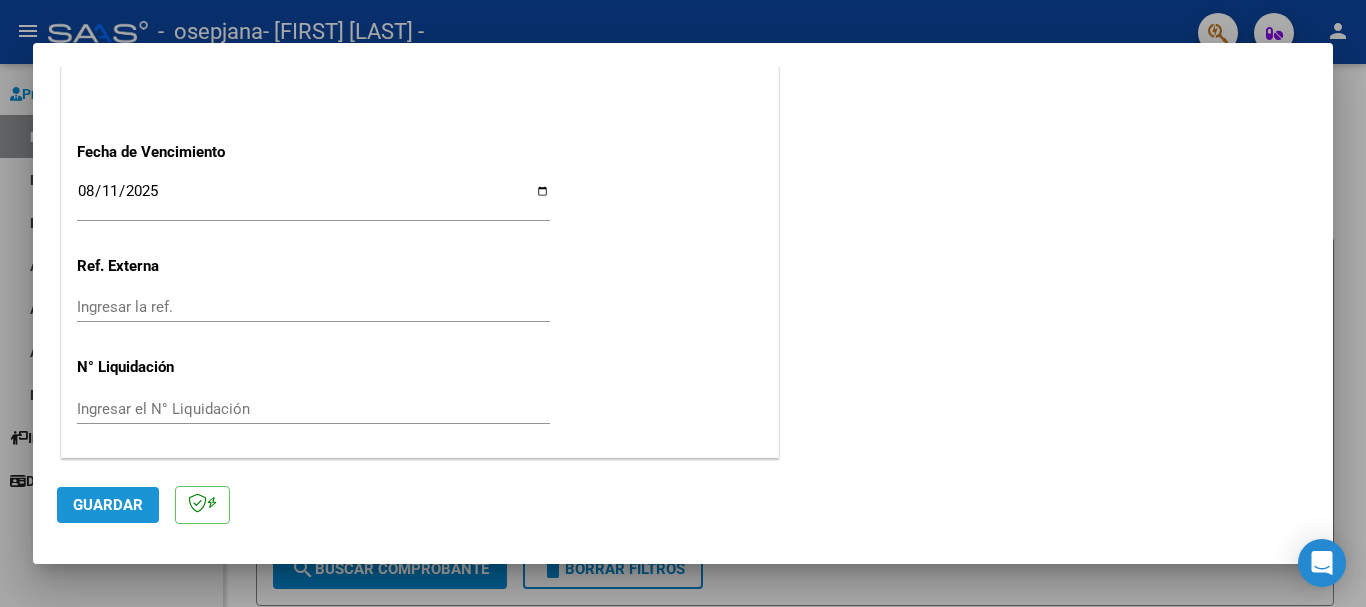 click on "Guardar" 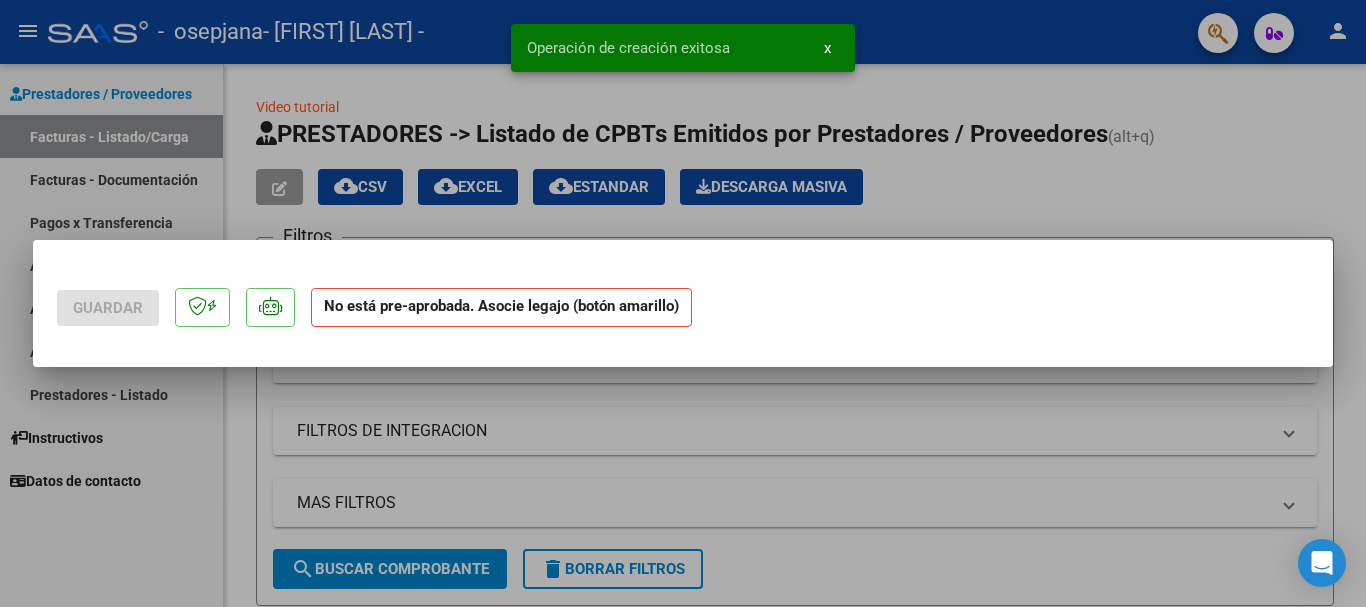 scroll, scrollTop: 0, scrollLeft: 0, axis: both 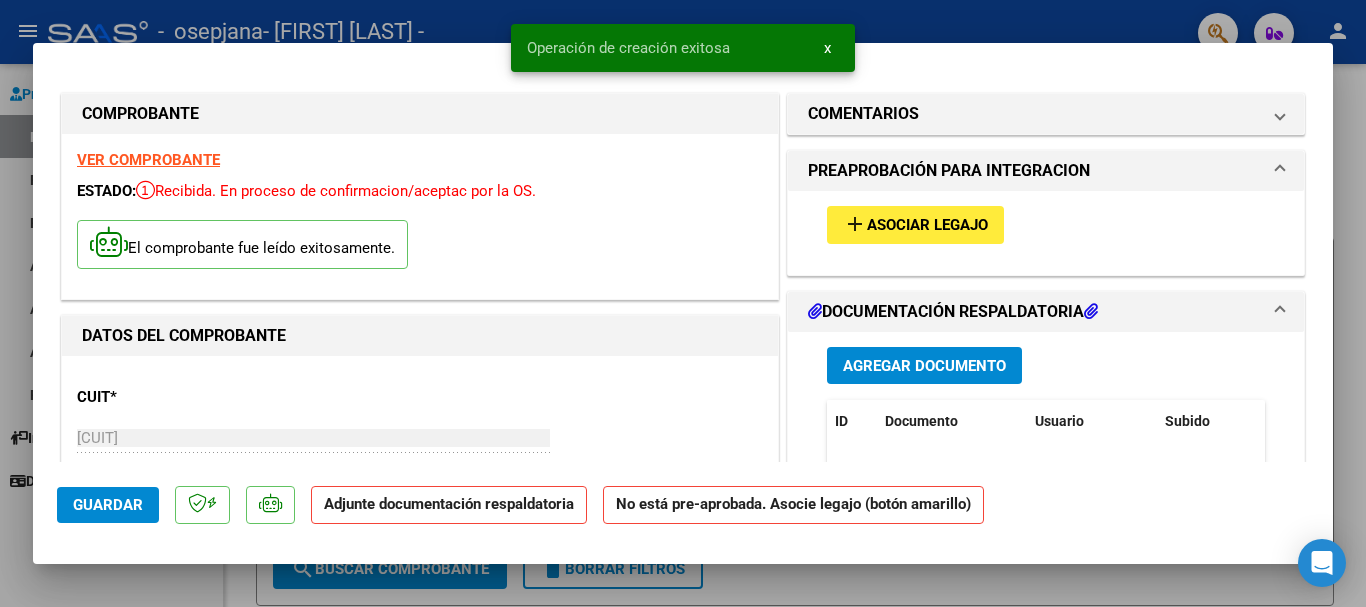 click on "Asociar Legajo" at bounding box center (927, 226) 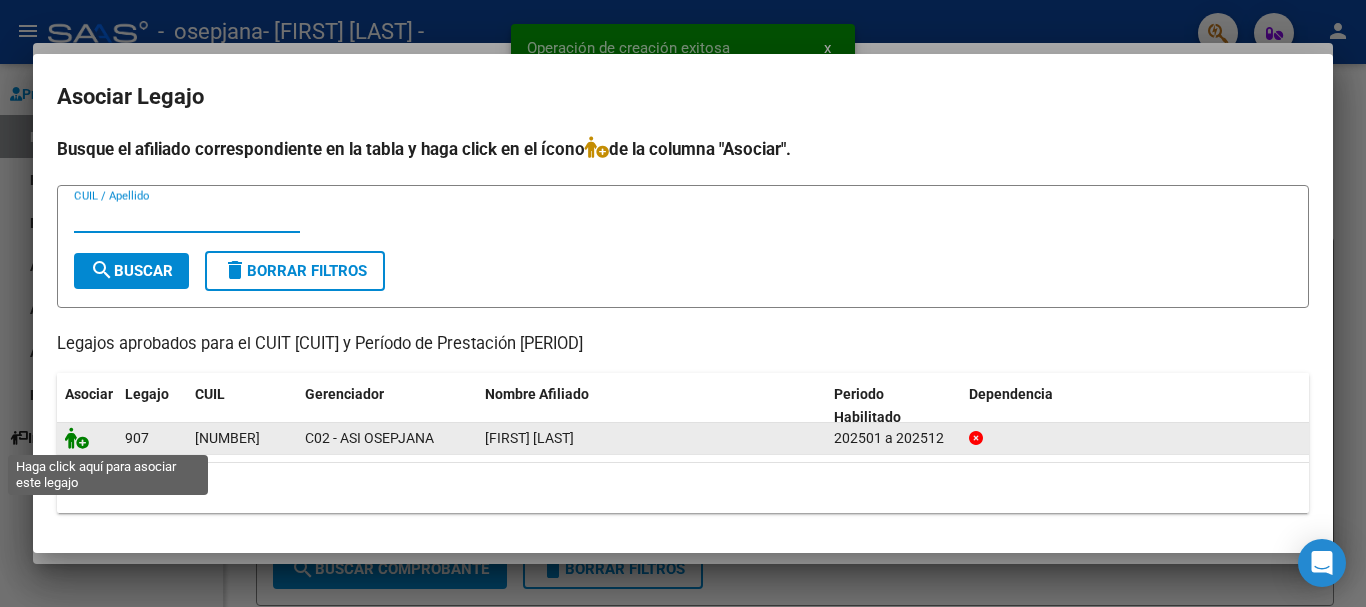 click 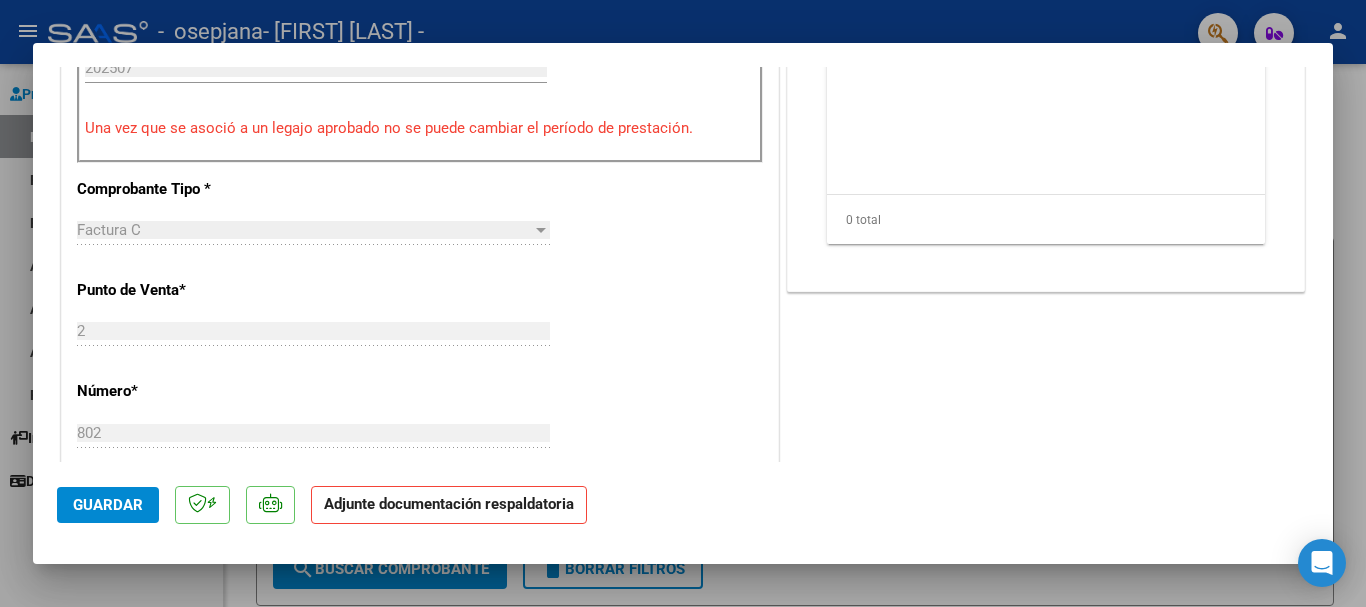 scroll, scrollTop: 800, scrollLeft: 0, axis: vertical 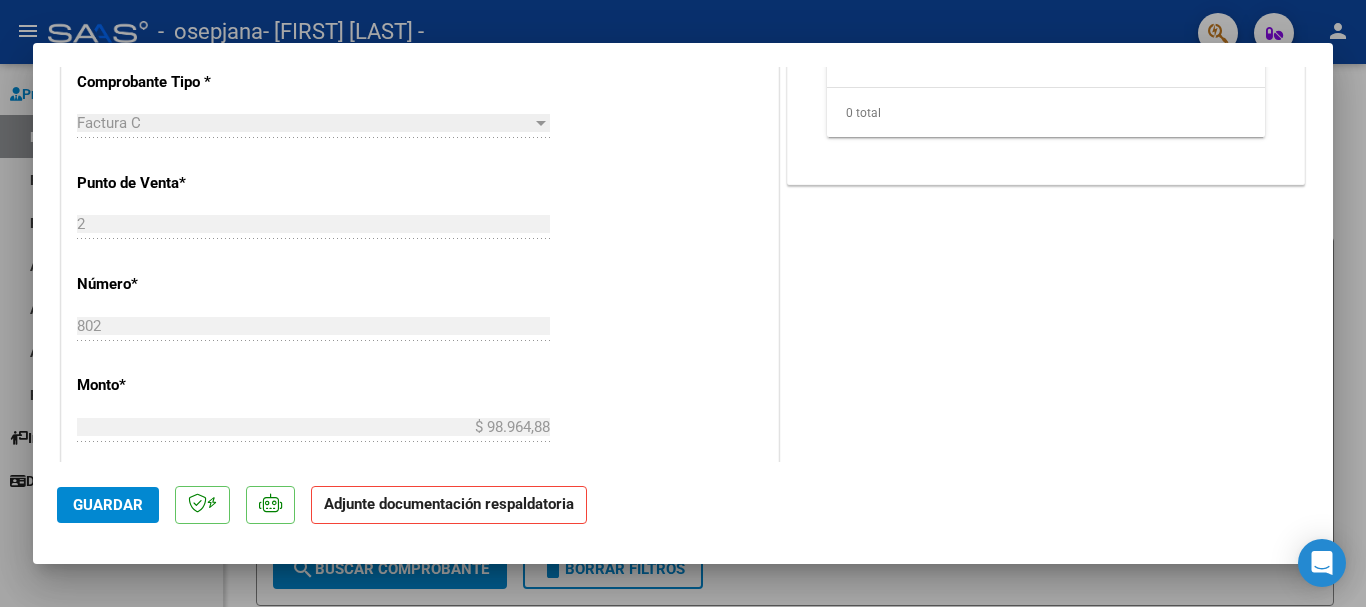 click on "Adjunte documentación respaldatoria" 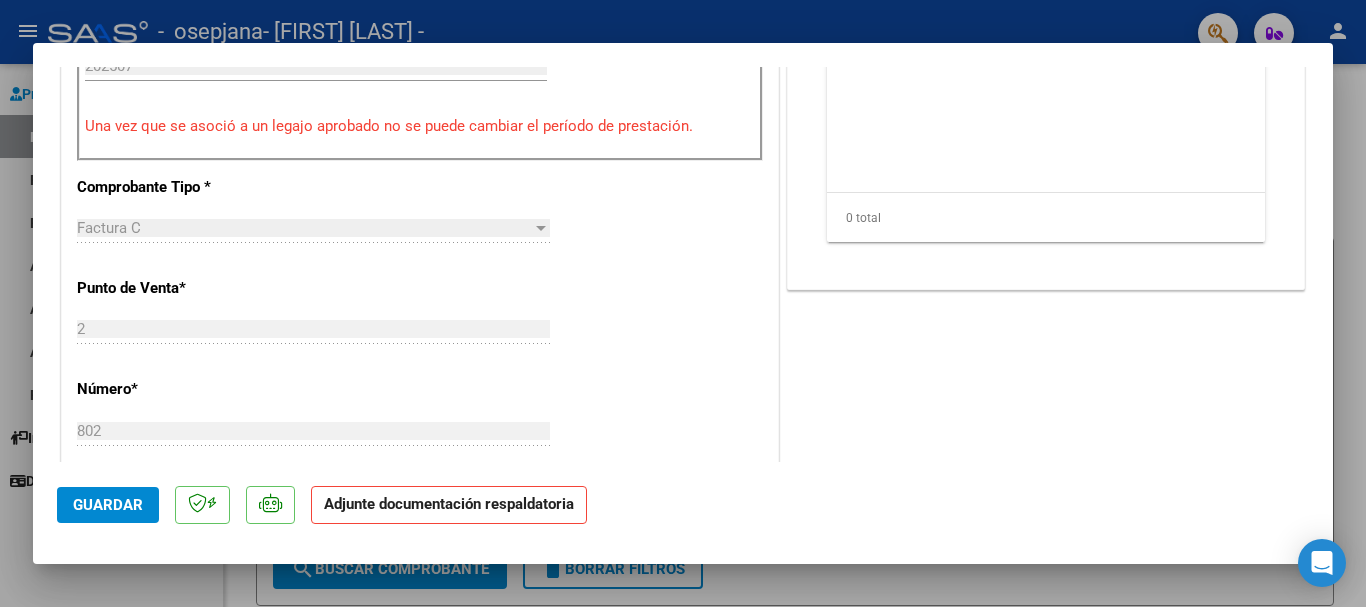 scroll, scrollTop: 295, scrollLeft: 0, axis: vertical 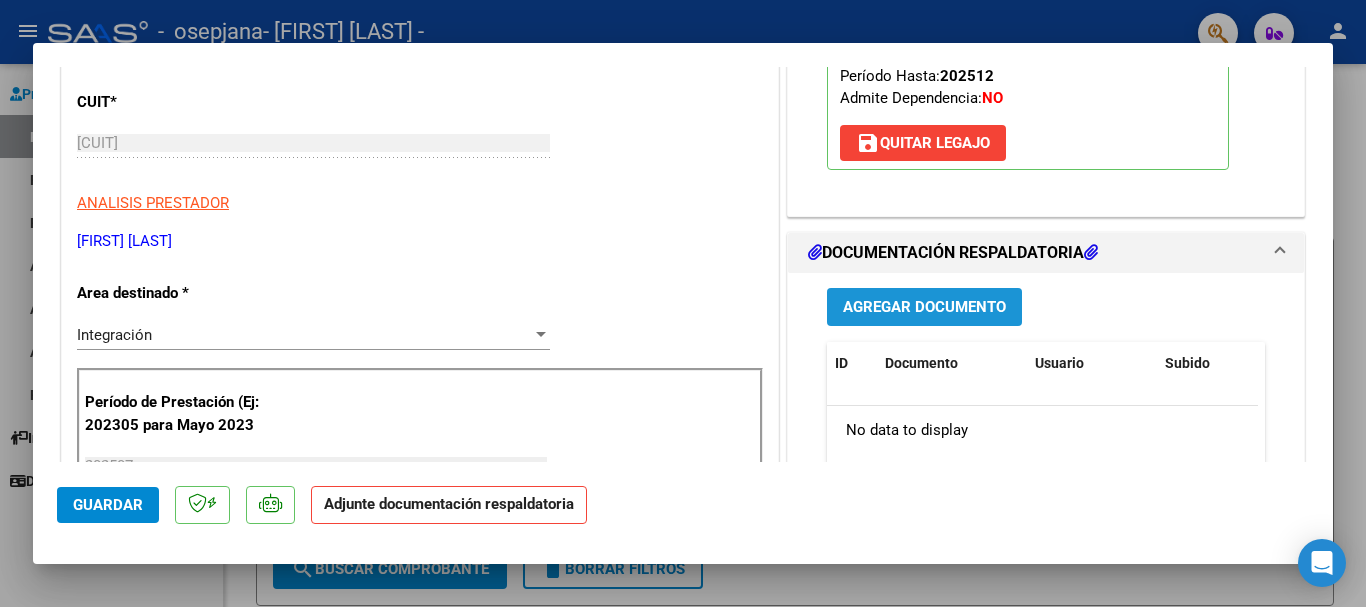 click on "Agregar Documento" at bounding box center [924, 308] 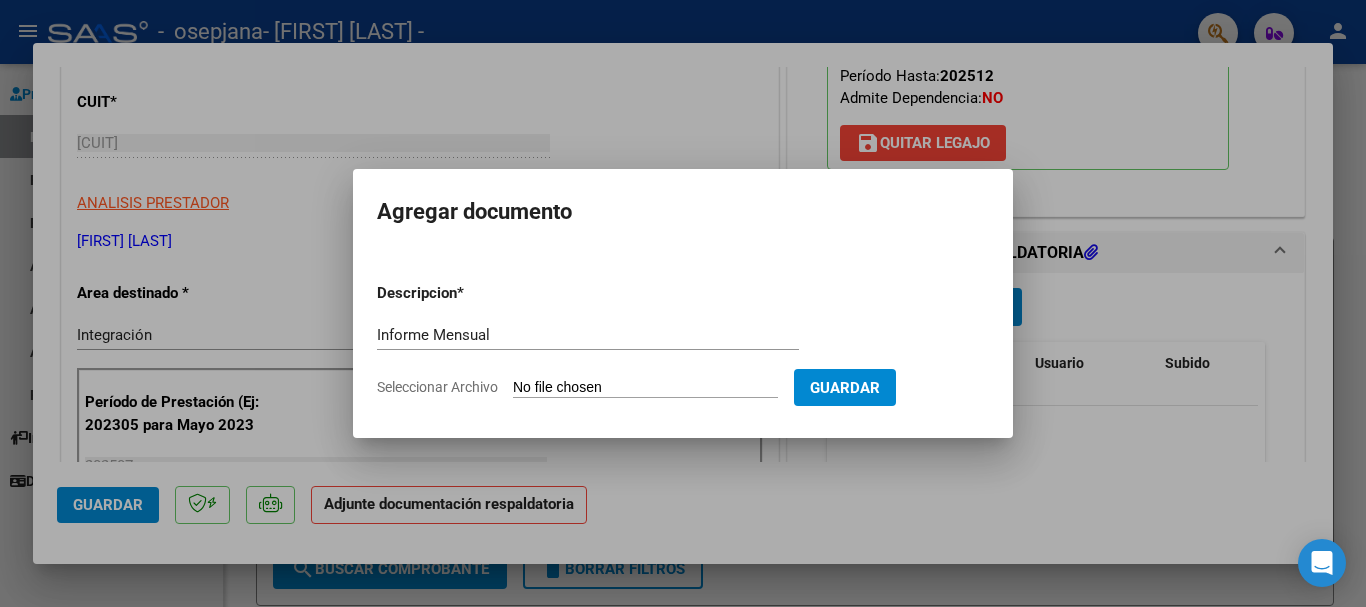 click on "Seleccionar Archivo" at bounding box center (645, 388) 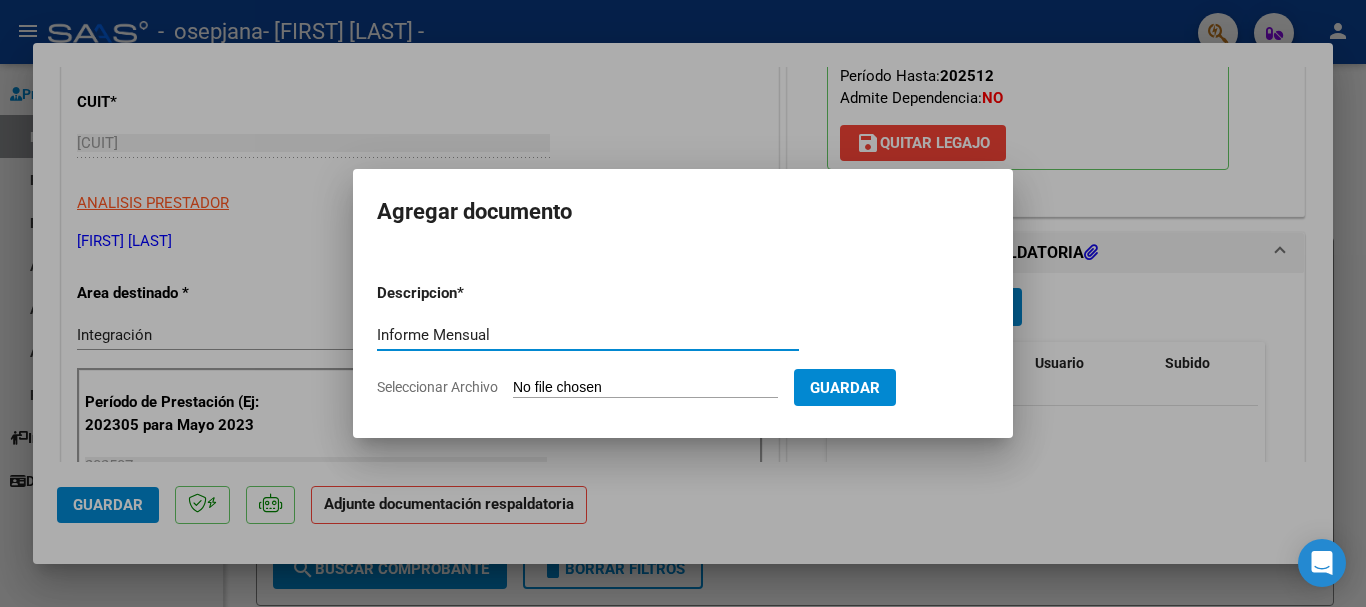drag, startPoint x: 539, startPoint y: 334, endPoint x: 162, endPoint y: 314, distance: 377.53012 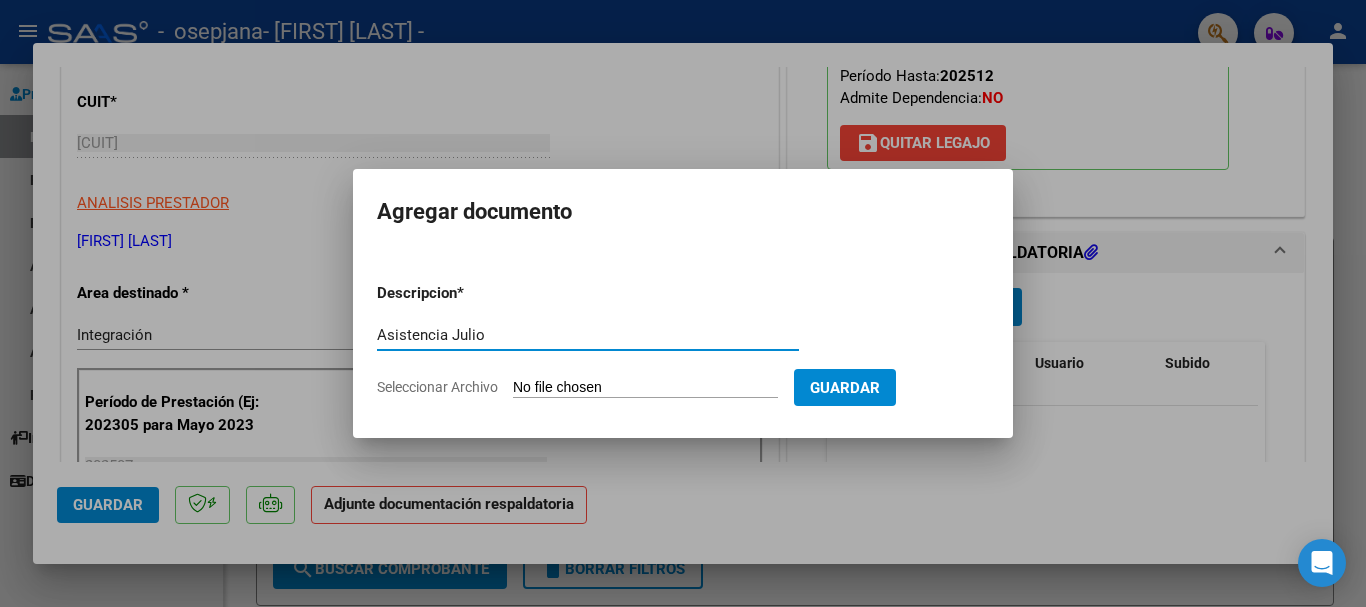 type on "Asistencia Julio" 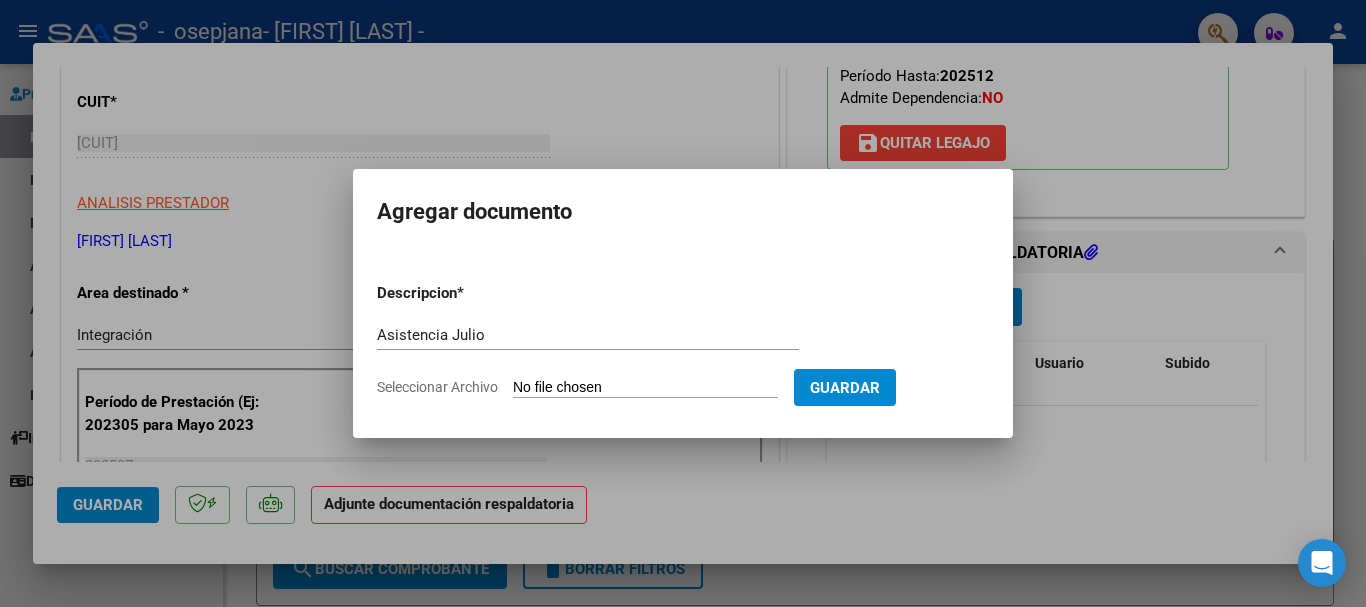 click on "Descripcion  *   Asistencia [NAME] Escriba aquí una descripcion  Seleccionar Archivo Guardar" at bounding box center (683, 340) 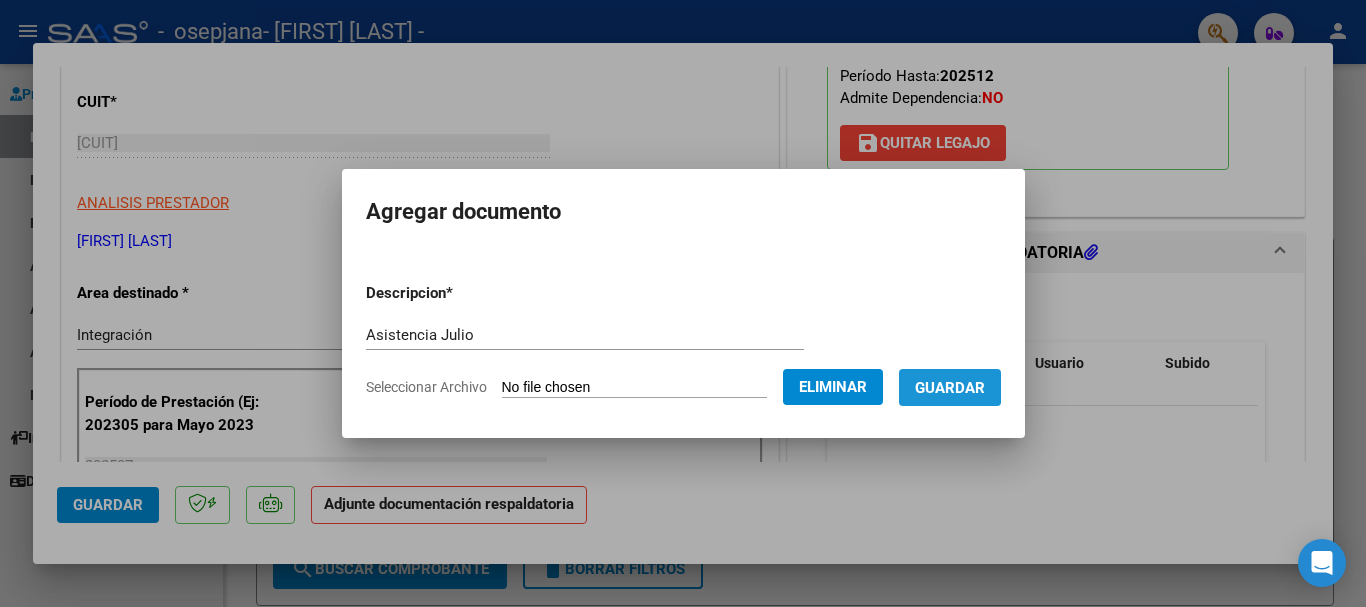click on "Guardar" at bounding box center [950, 387] 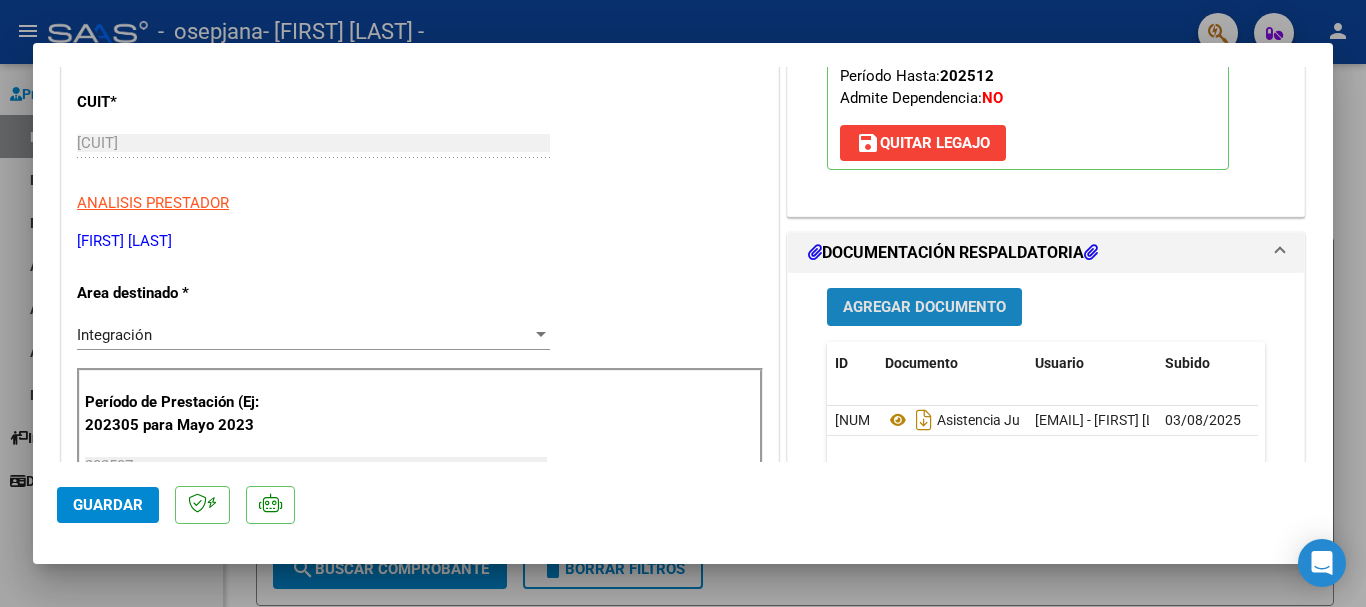click on "Agregar Documento" at bounding box center [924, 306] 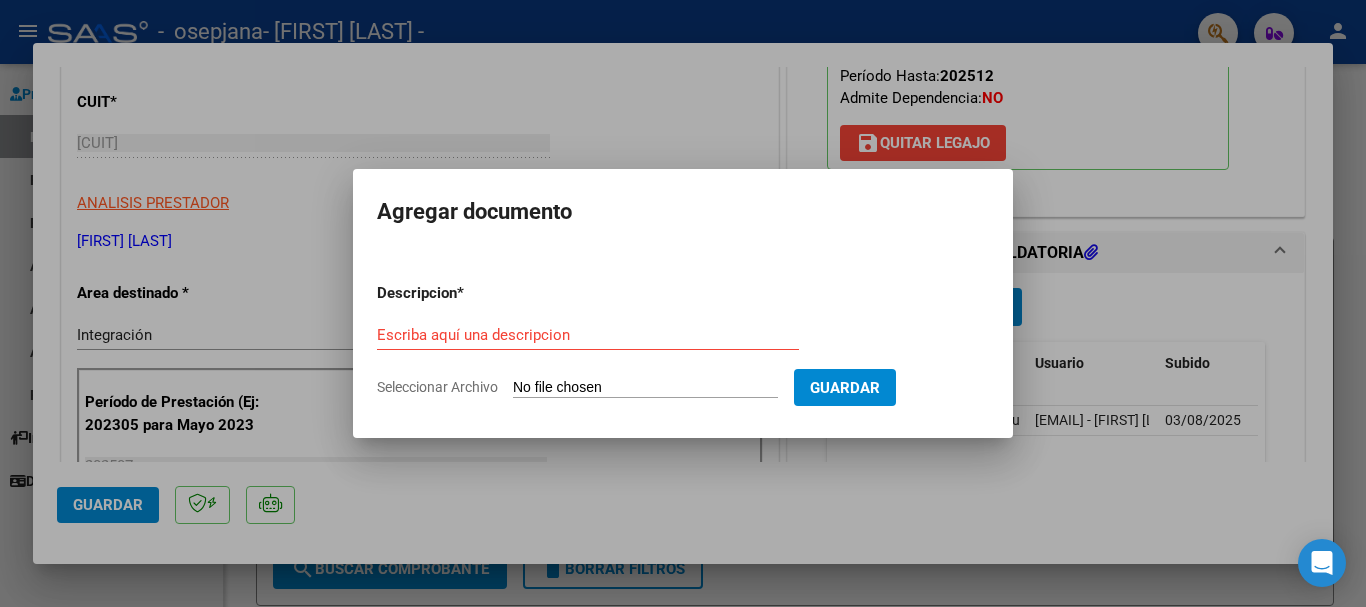 click on "Seleccionar Archivo" at bounding box center (645, 388) 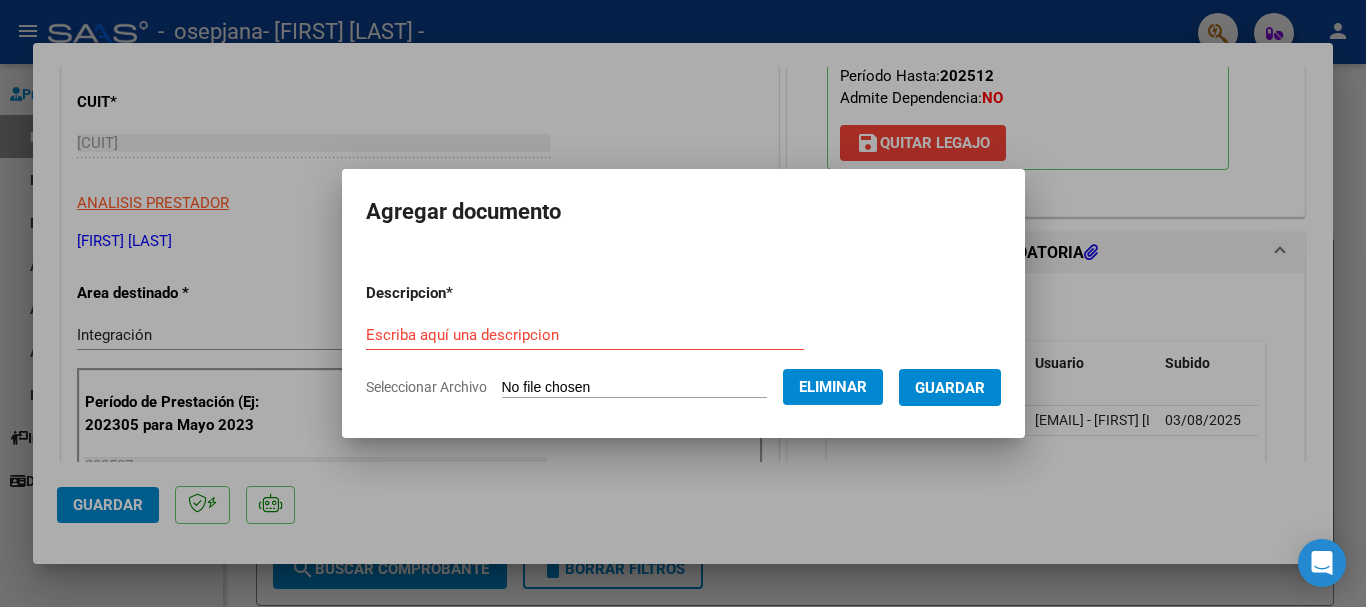 click on "Escriba aquí una descripcion" at bounding box center [585, 335] 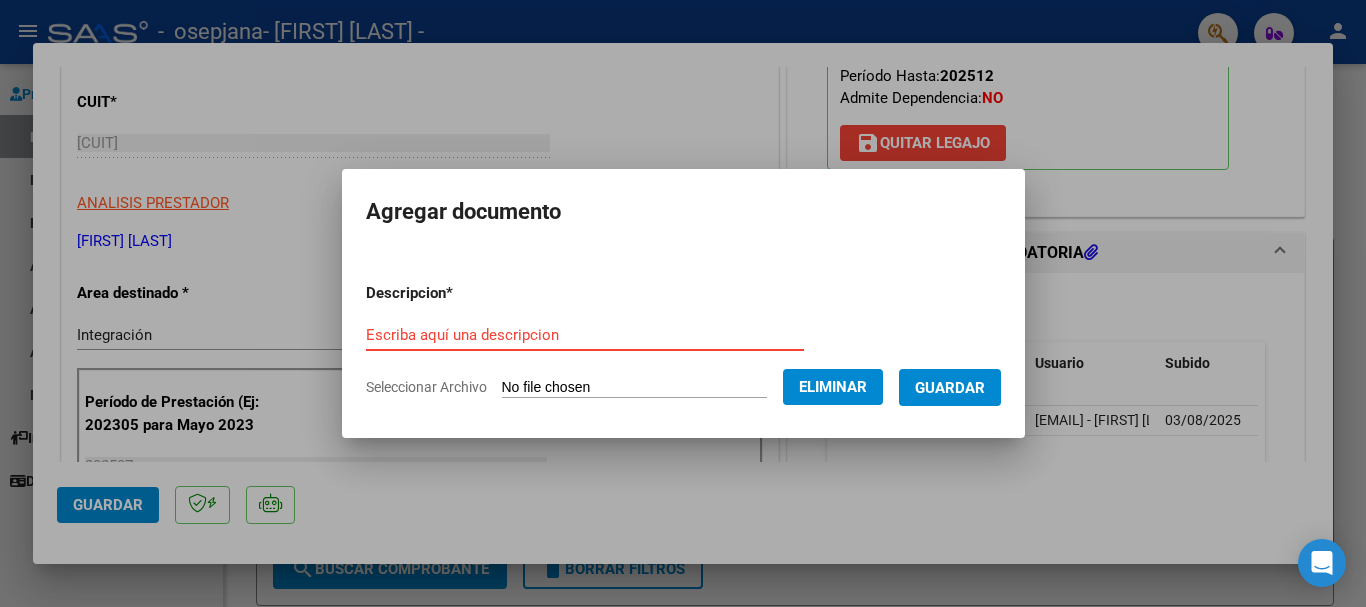 click on "Escriba aquí una descripcion" at bounding box center (585, 335) 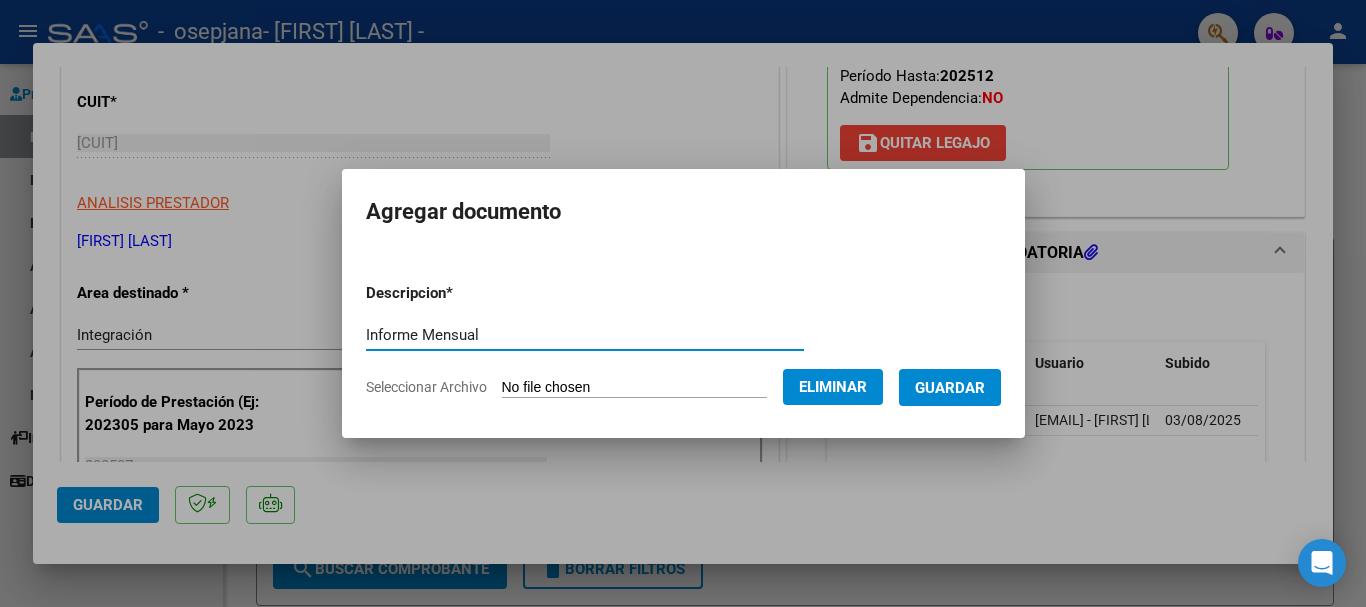 type on "Informe Mensual" 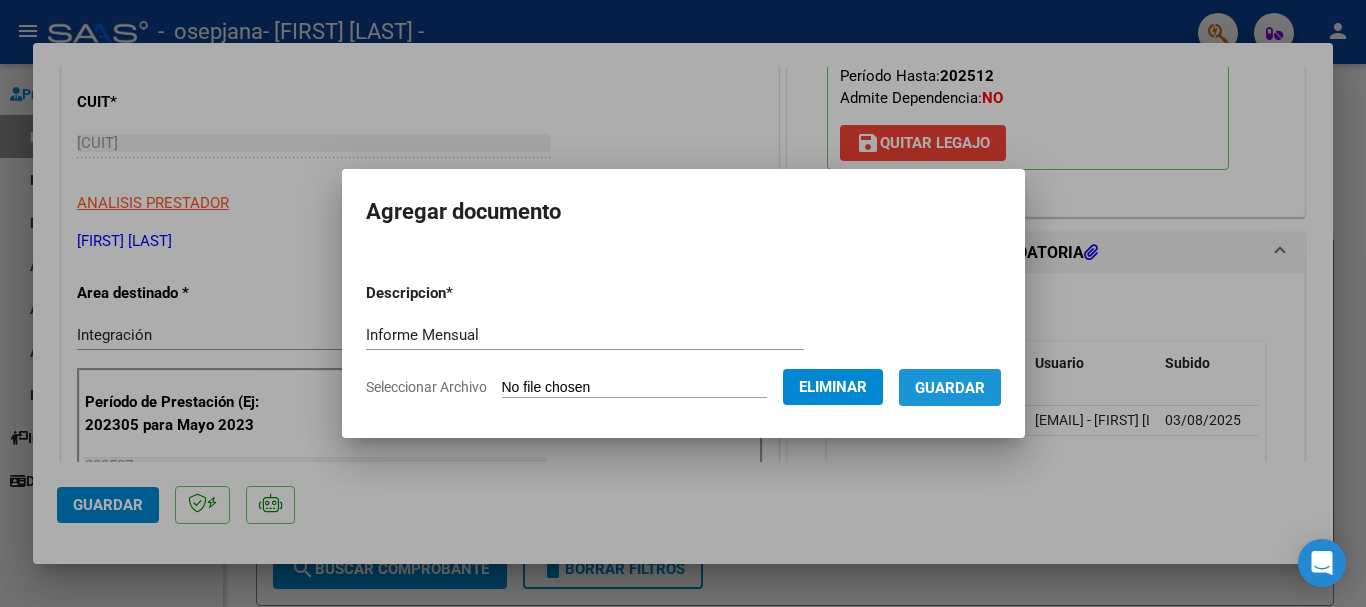 click on "Guardar" at bounding box center [950, 388] 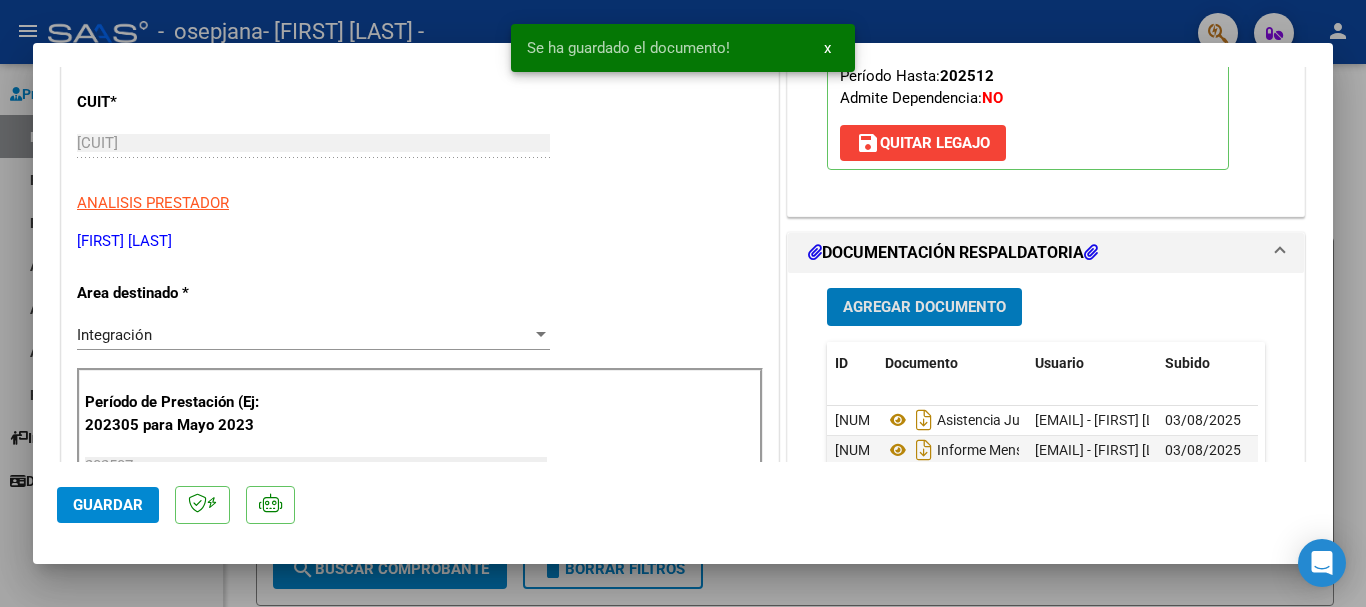 click on "Guardar" 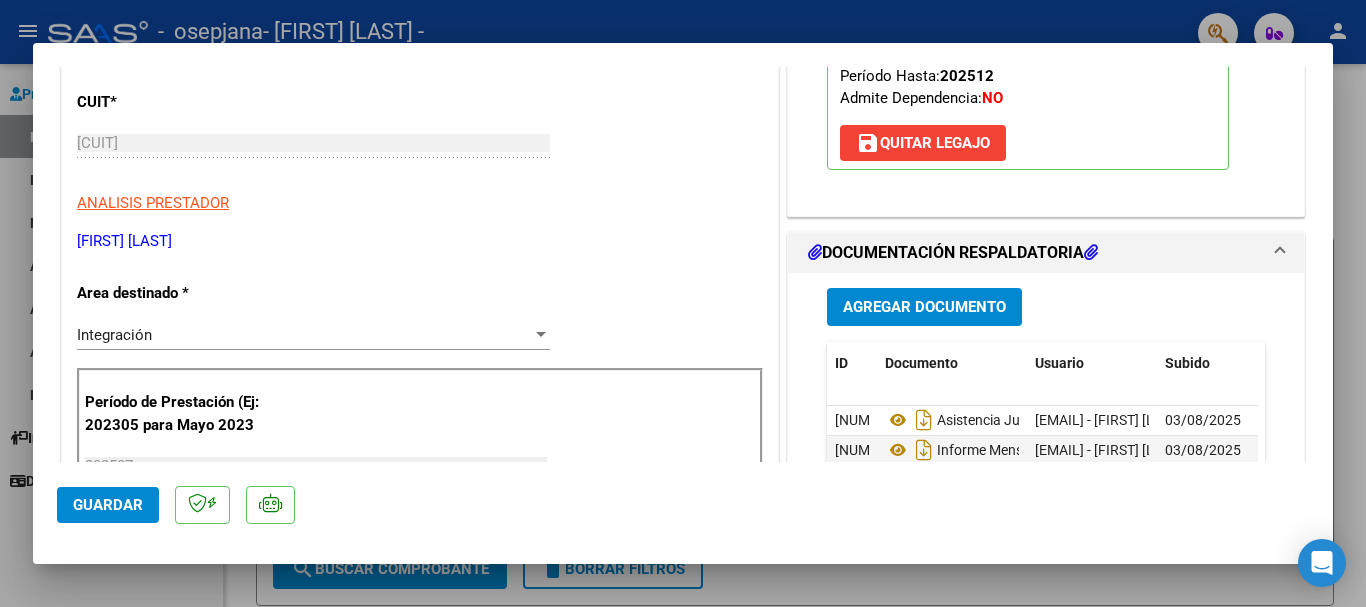click on "Guardar" 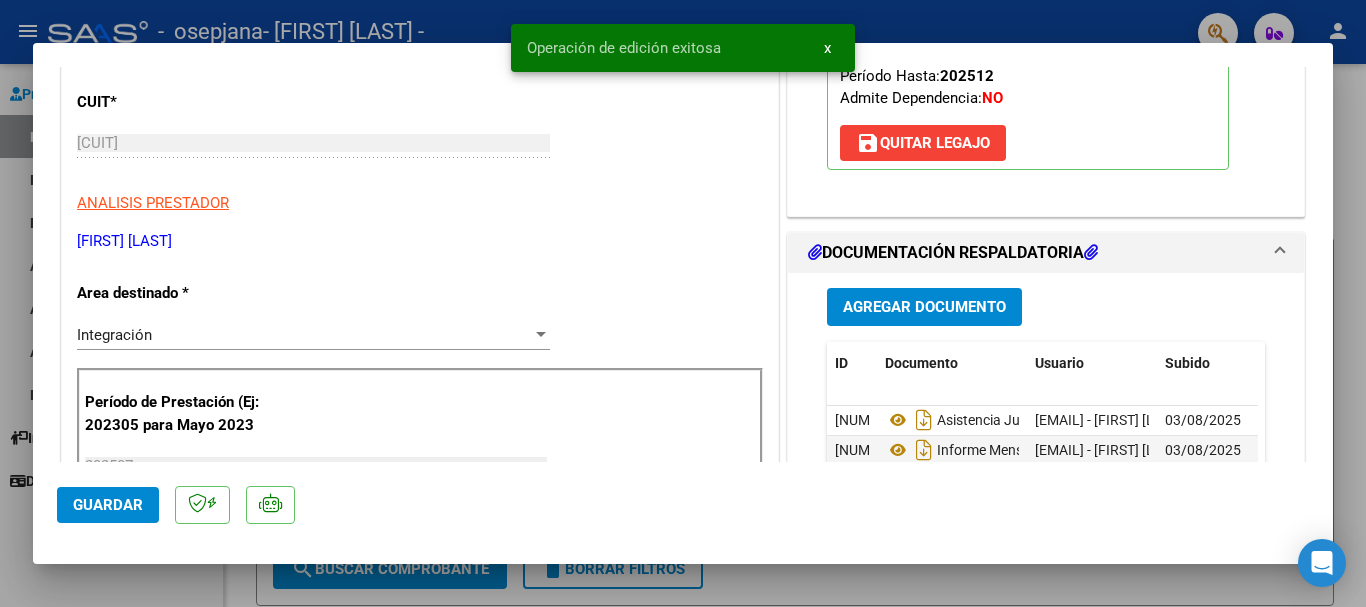 click at bounding box center [683, 303] 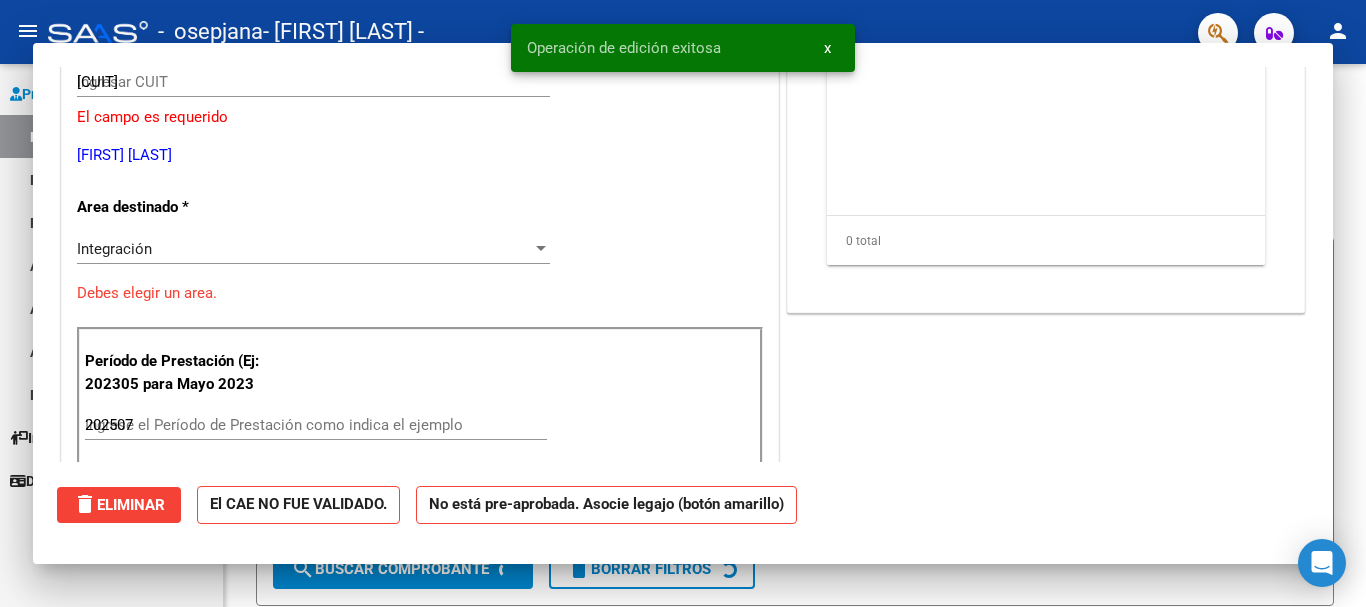 type 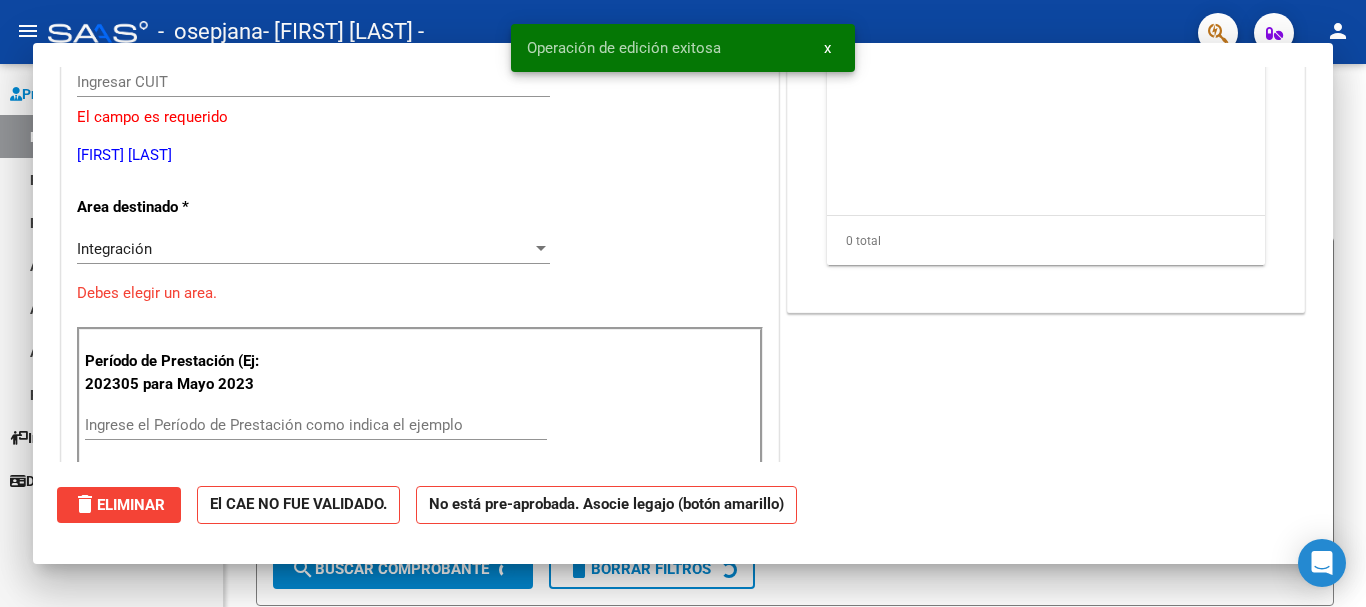 scroll, scrollTop: 234, scrollLeft: 0, axis: vertical 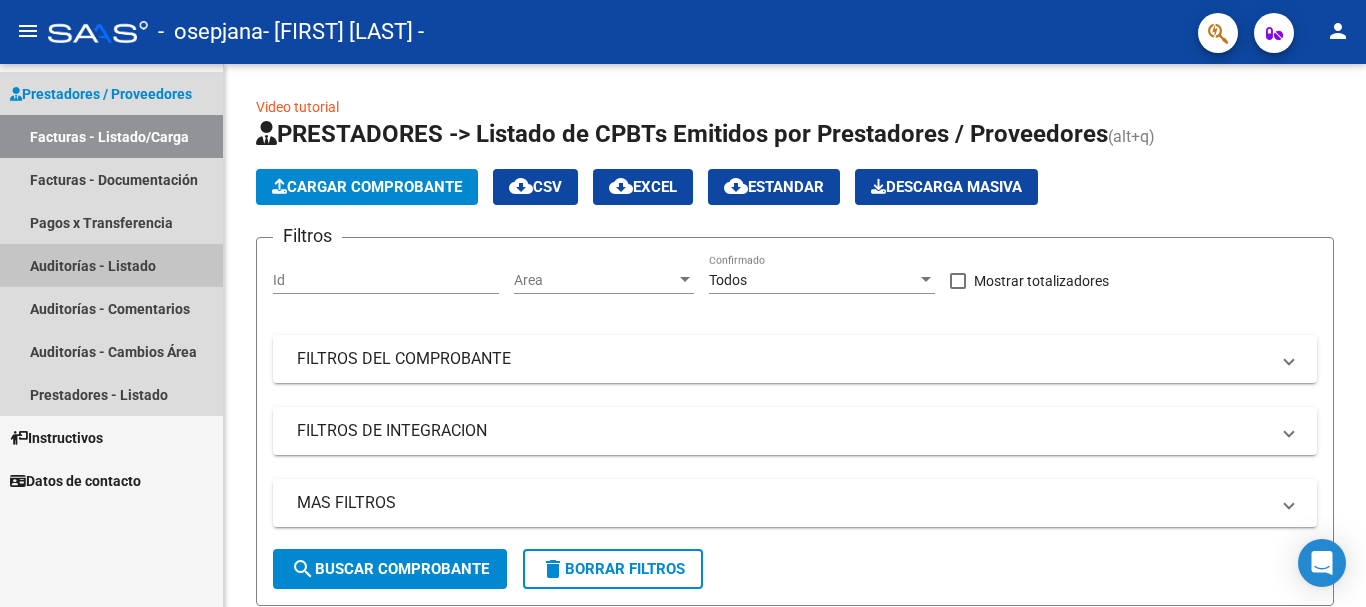 click on "Auditorías - Listado" at bounding box center (111, 265) 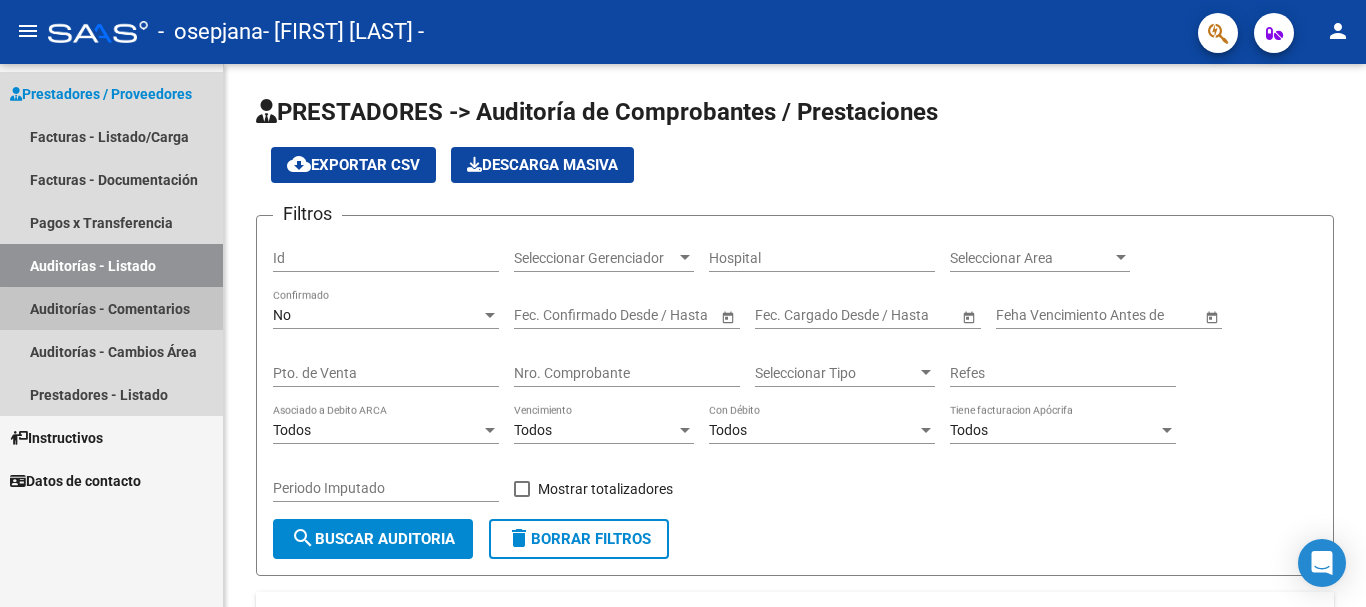 click on "Auditorías - Comentarios" at bounding box center [111, 308] 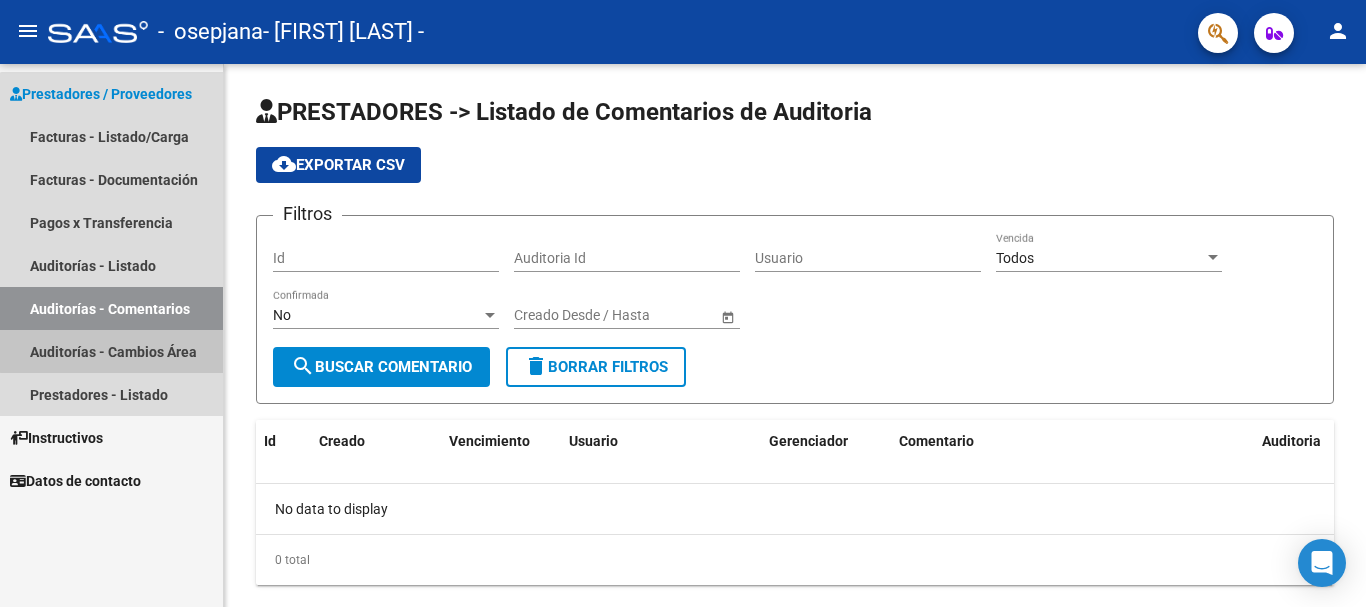 click on "Auditorías - Cambios Área" at bounding box center [111, 351] 